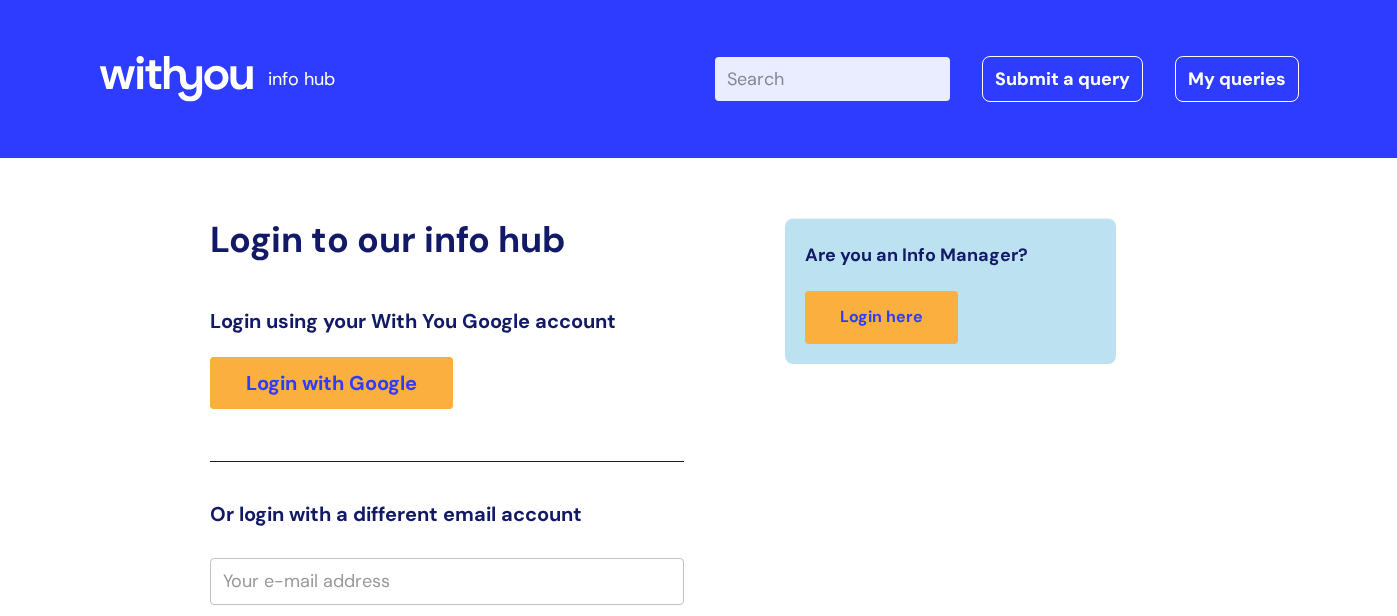scroll, scrollTop: 0, scrollLeft: 0, axis: both 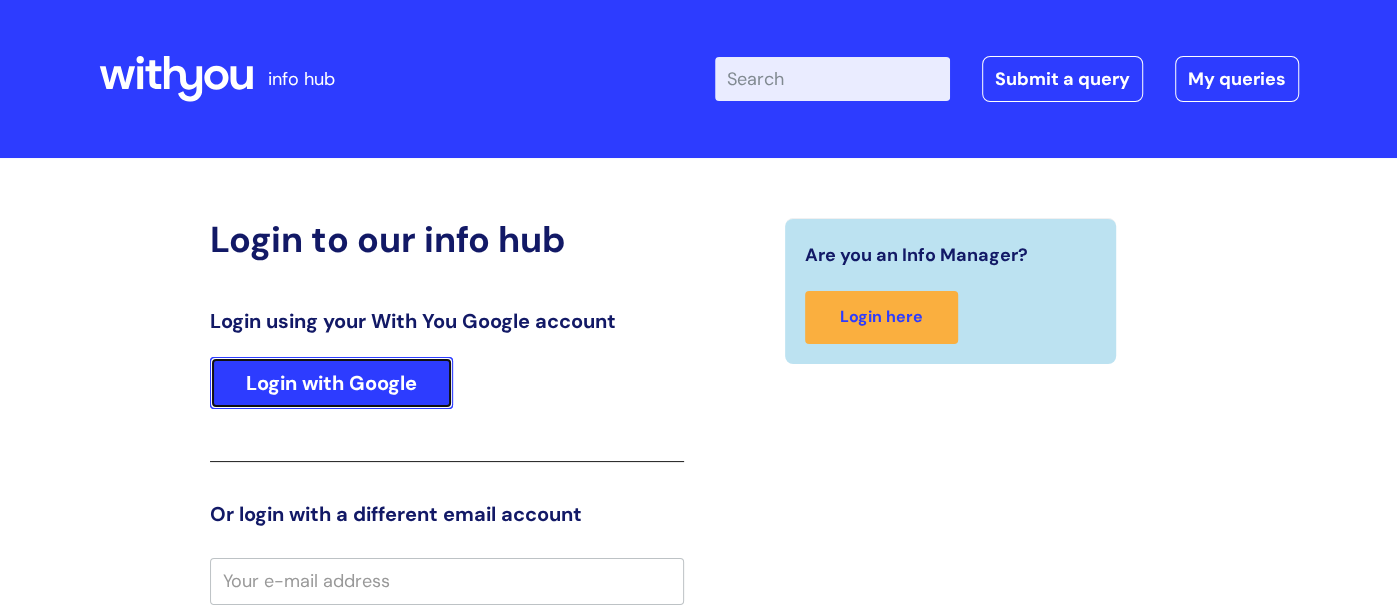 click on "Login with Google" at bounding box center [331, 383] 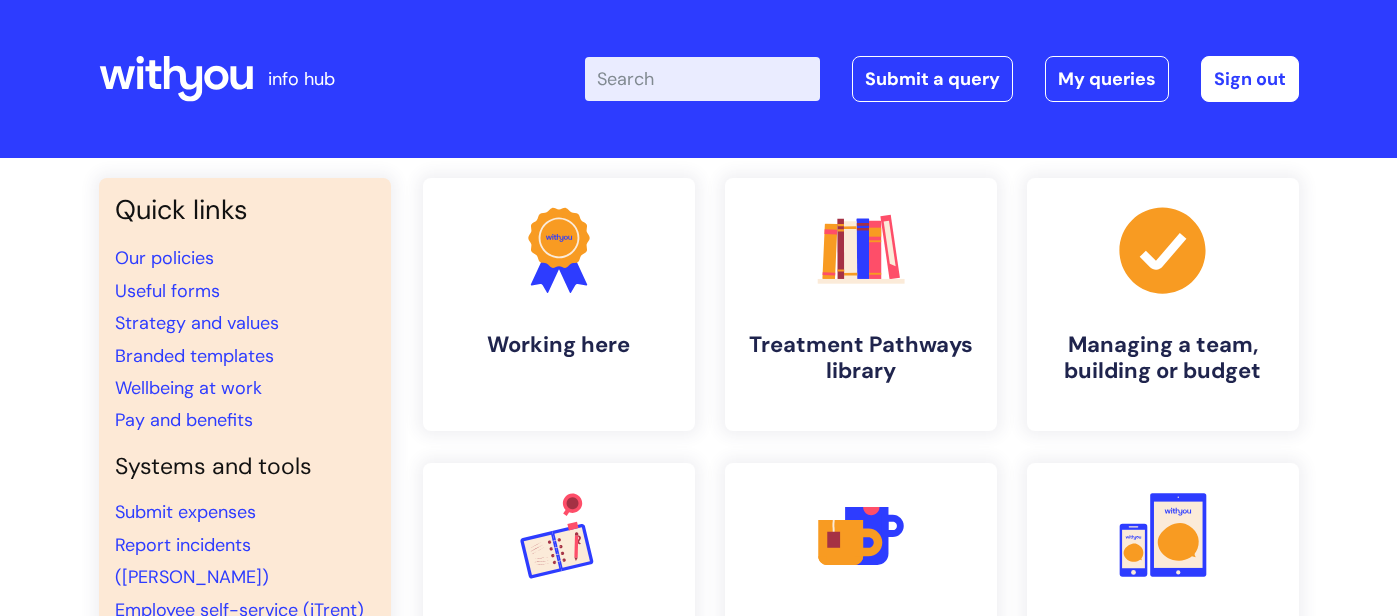 scroll, scrollTop: 0, scrollLeft: 0, axis: both 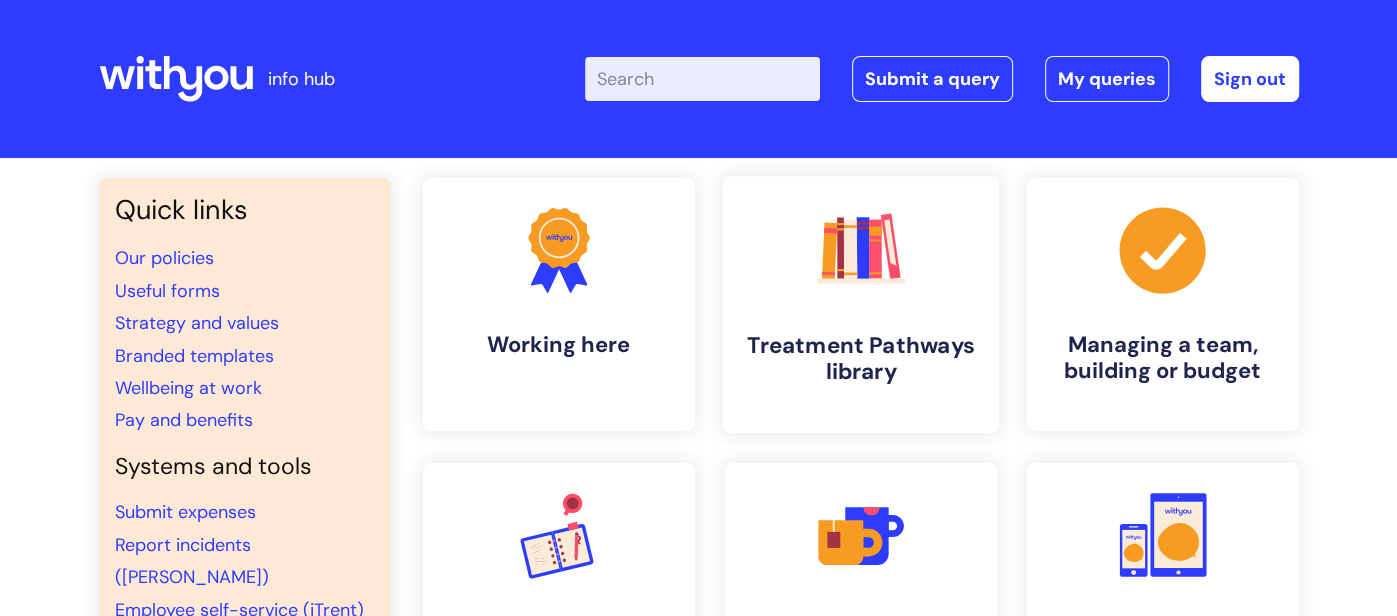 click on "Treatment Pathways library" at bounding box center (861, 359) 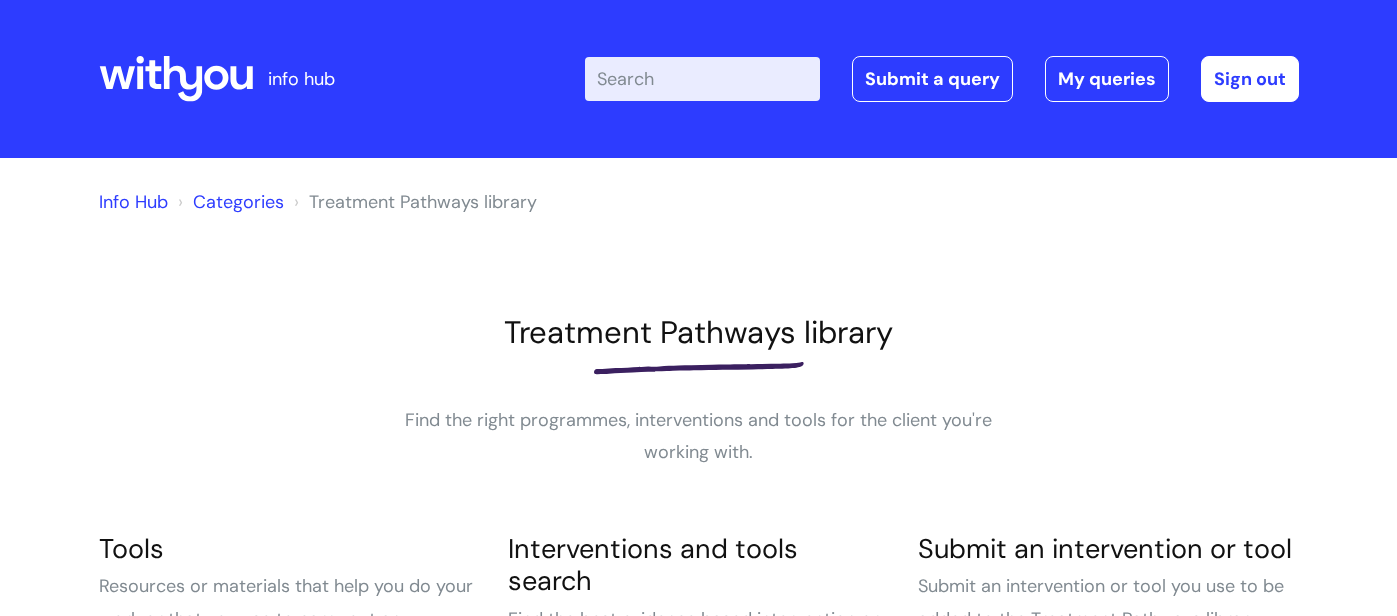 scroll, scrollTop: 0, scrollLeft: 0, axis: both 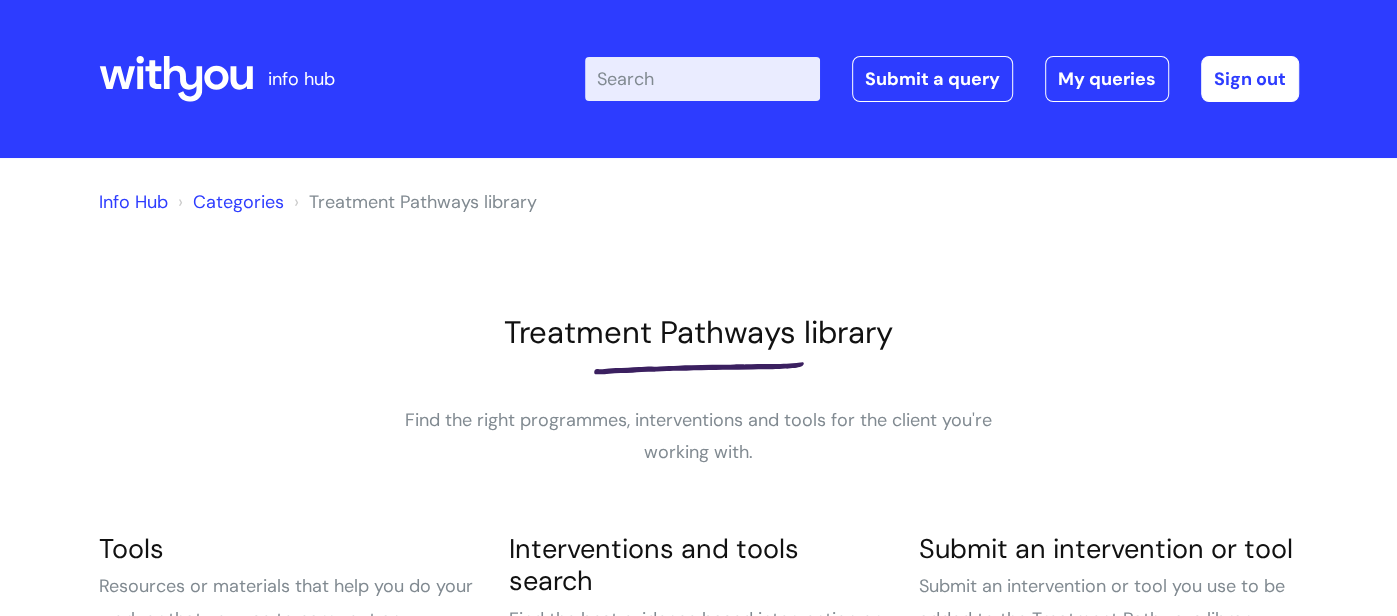 click on "Treatment Pathways library" at bounding box center [699, 332] 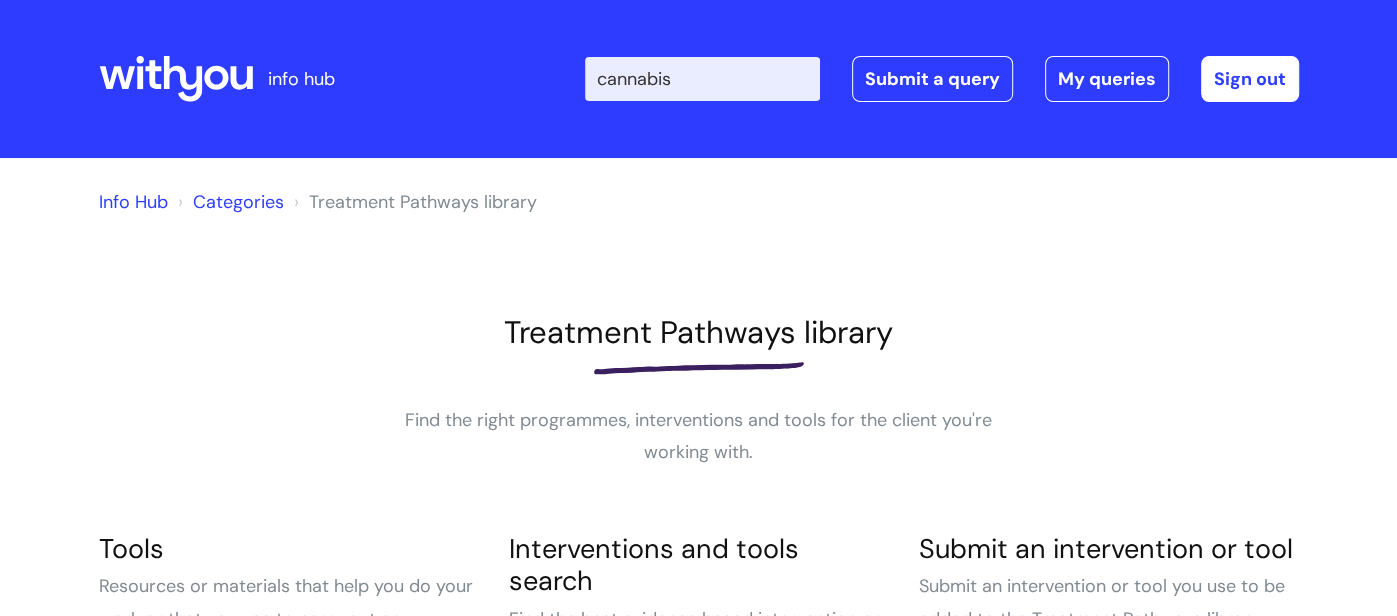 type on "cannabis" 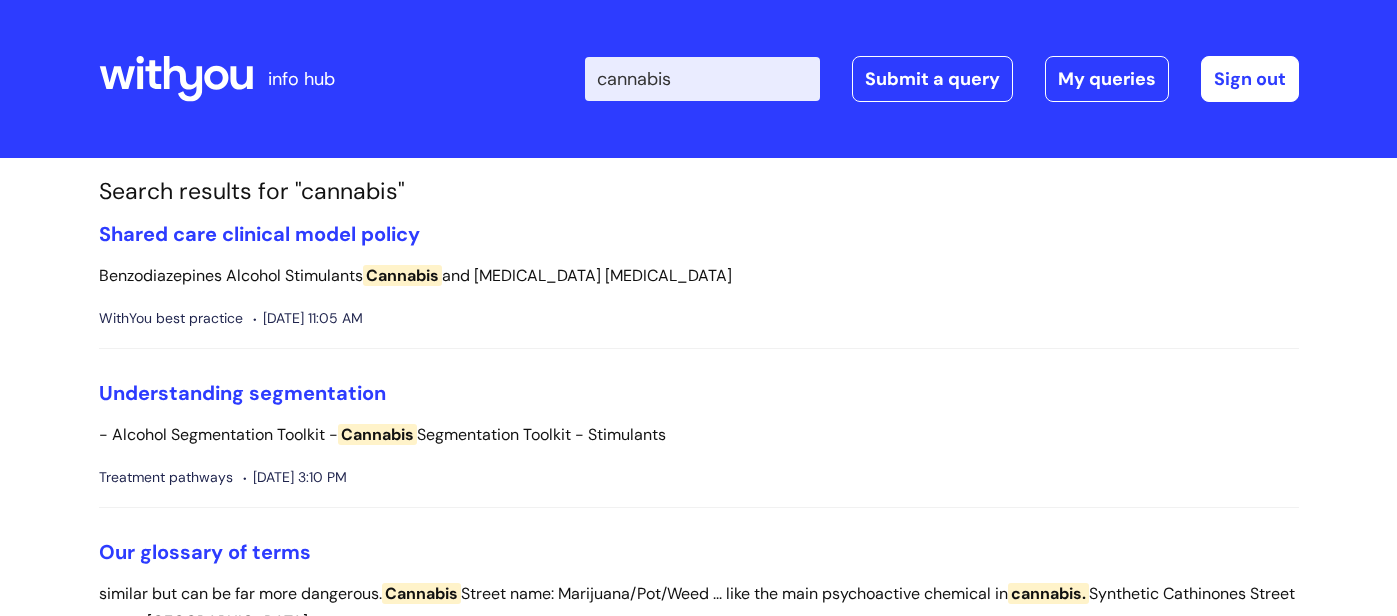 scroll, scrollTop: 0, scrollLeft: 0, axis: both 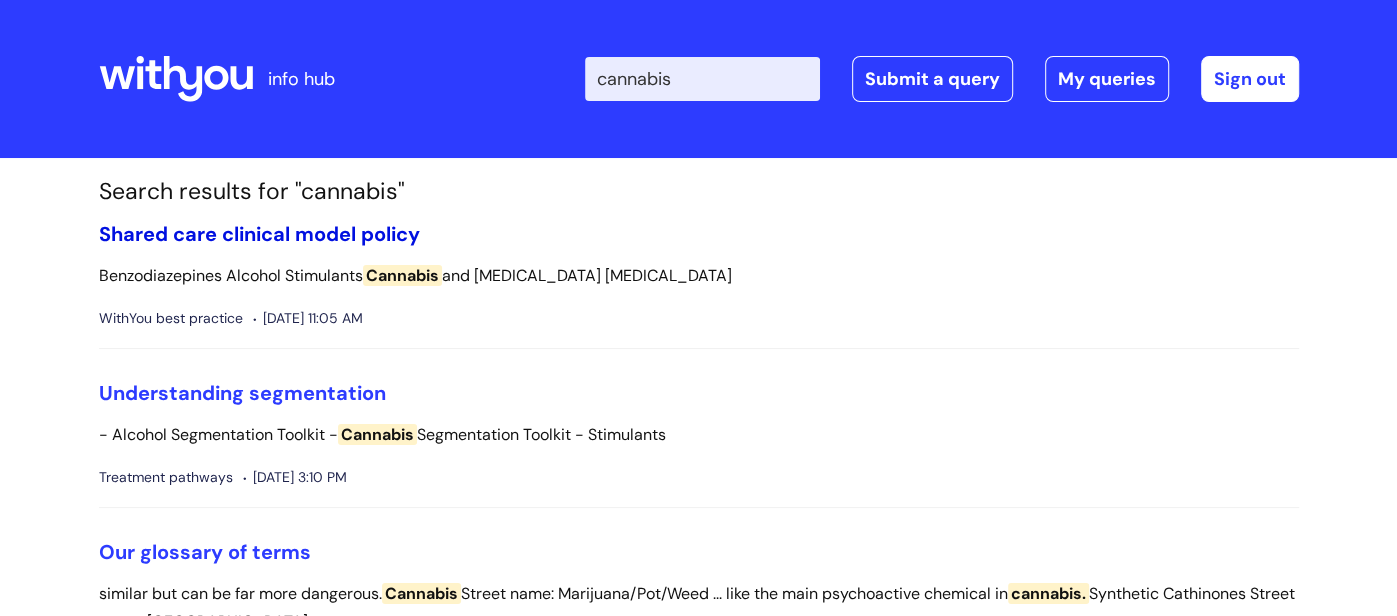 click on "Shared care clinical model policy" at bounding box center (259, 234) 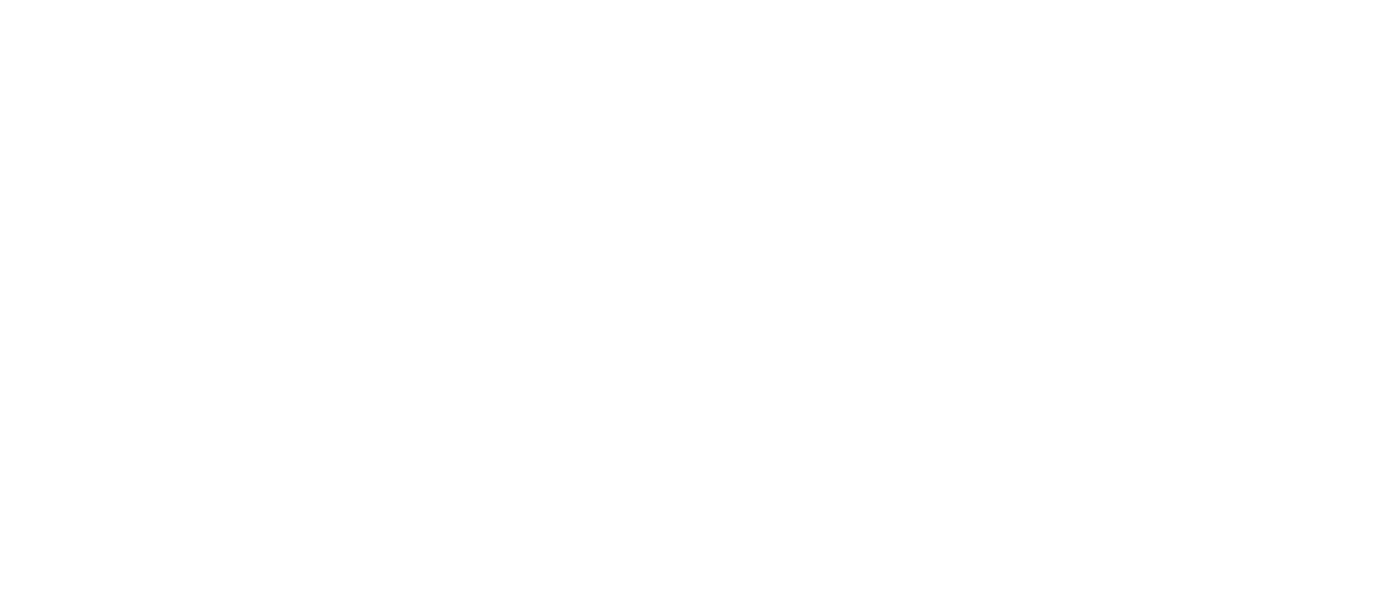 scroll, scrollTop: 0, scrollLeft: 0, axis: both 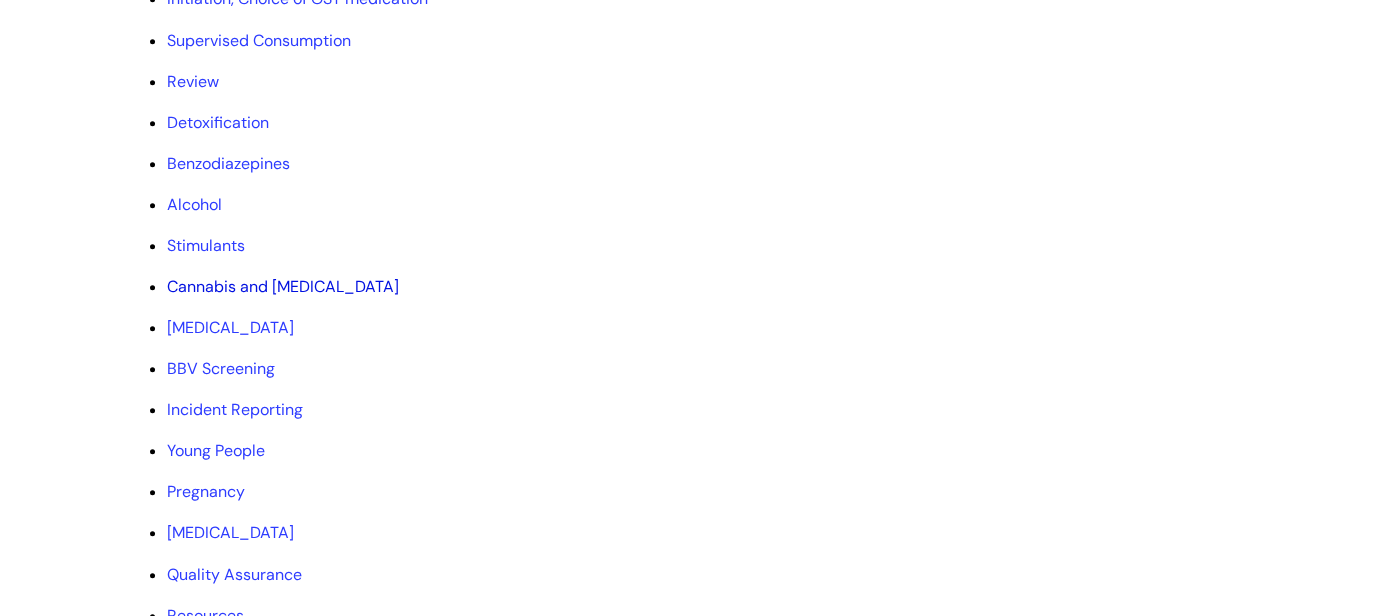 click on "Cannabis and Cannabinoids" at bounding box center [283, 286] 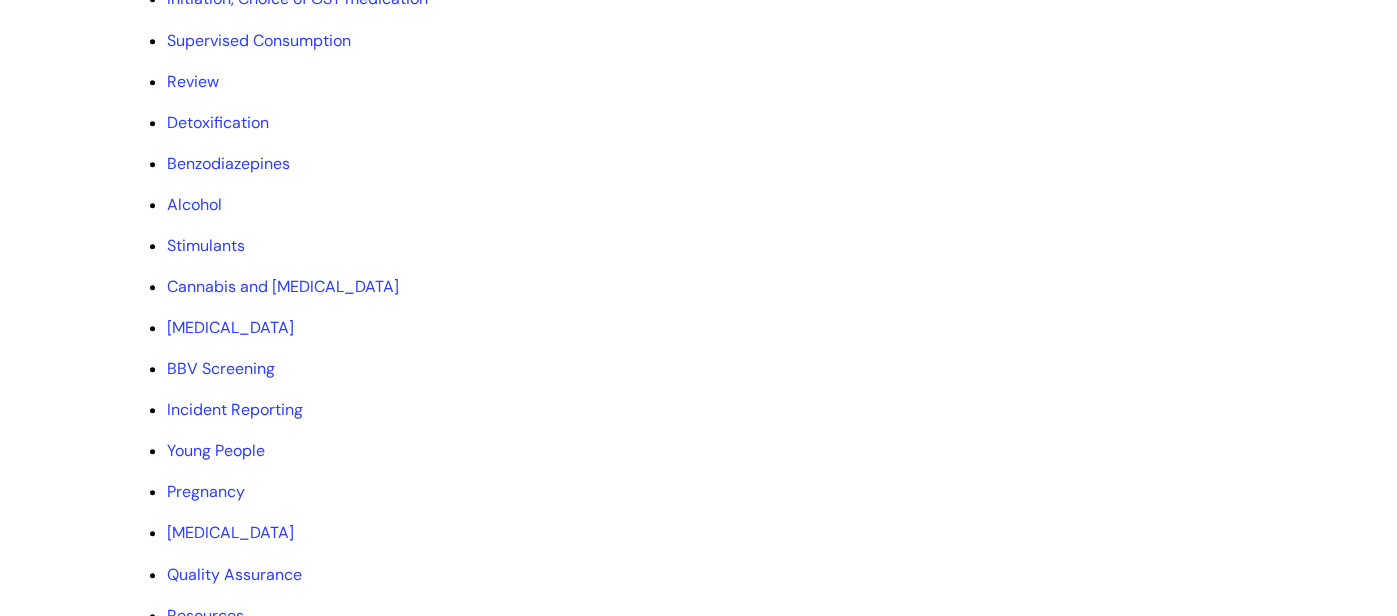 click on "Info Hub
Categories
Delivering a service
WithYou best practice
Shared care clinical model policy
Modified on: Mon, 18 Dec, 2023 at  3:39 PM
Use this to Understand how we provide shared care. This policy shows our vision for shared care provision including pathways and processes that primary care organisations delivering shared care alongside us should follow.   This page tells you what the  Shared care clinical model policy Why we do this  Further guidance" at bounding box center (698, -80) 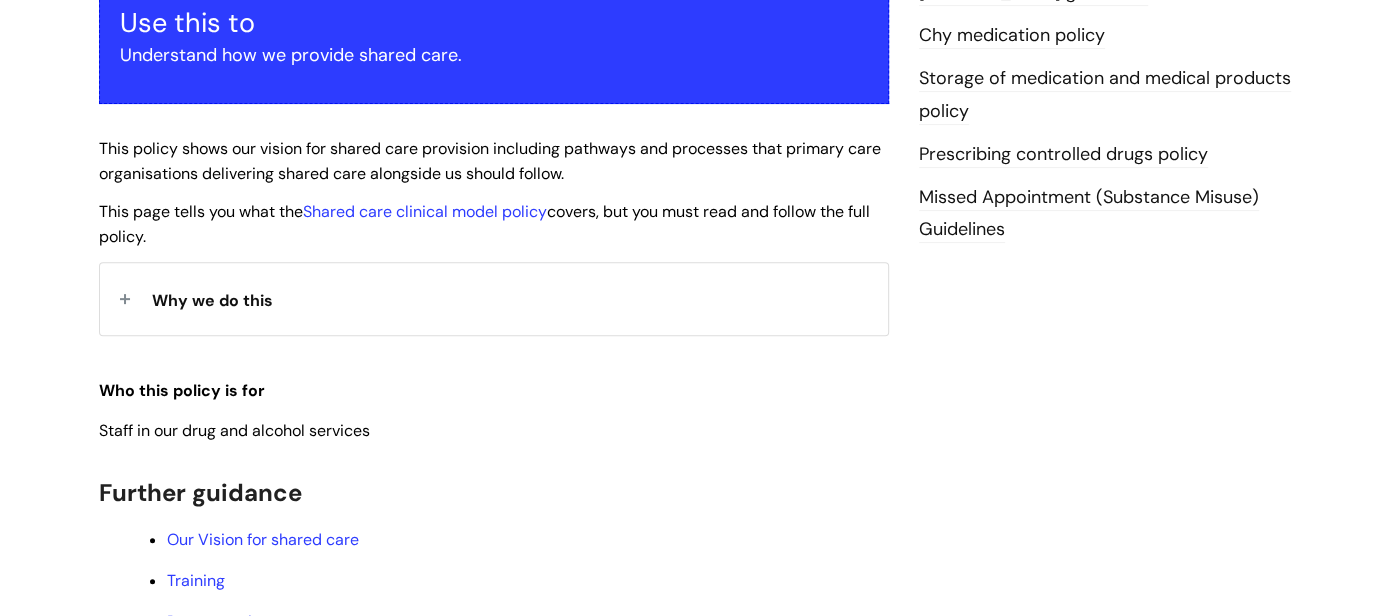 scroll, scrollTop: 92, scrollLeft: 0, axis: vertical 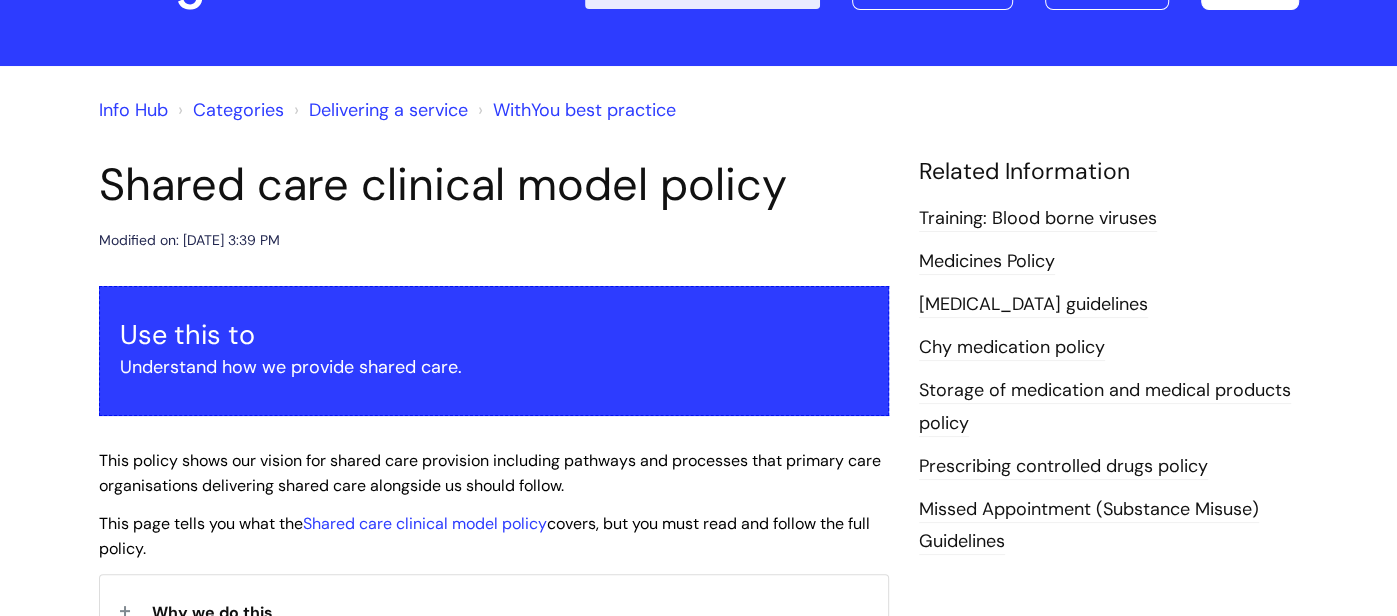 click on "Info Hub" at bounding box center (133, 110) 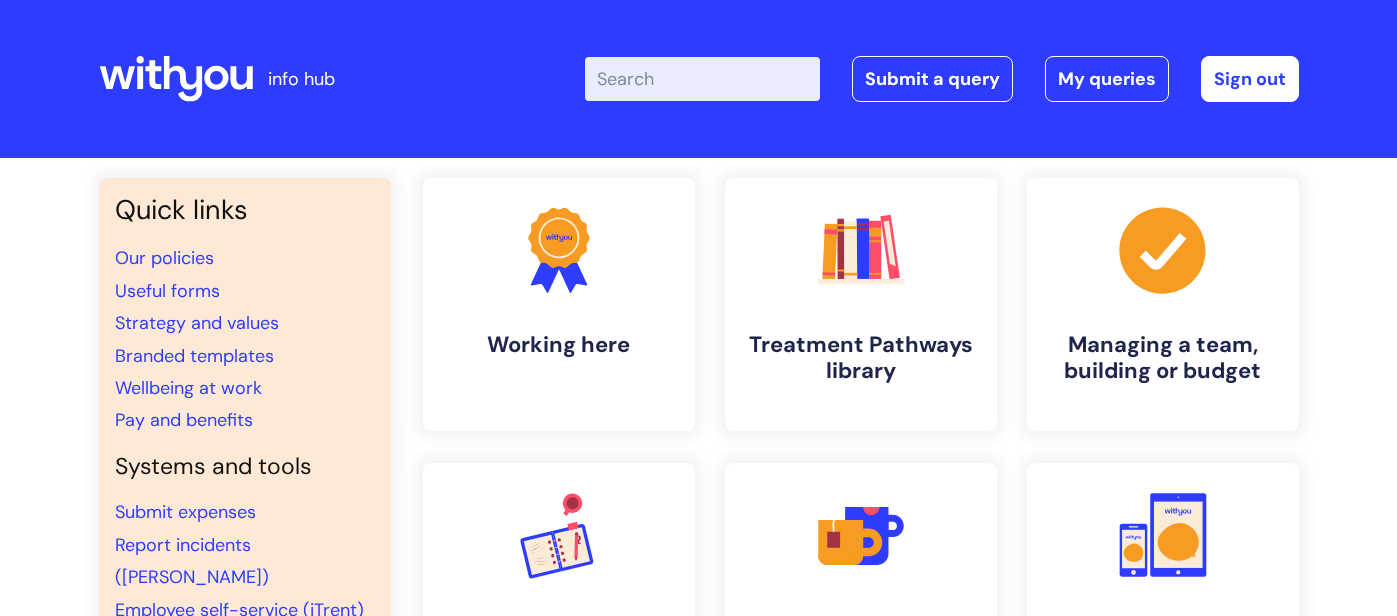 scroll, scrollTop: 0, scrollLeft: 0, axis: both 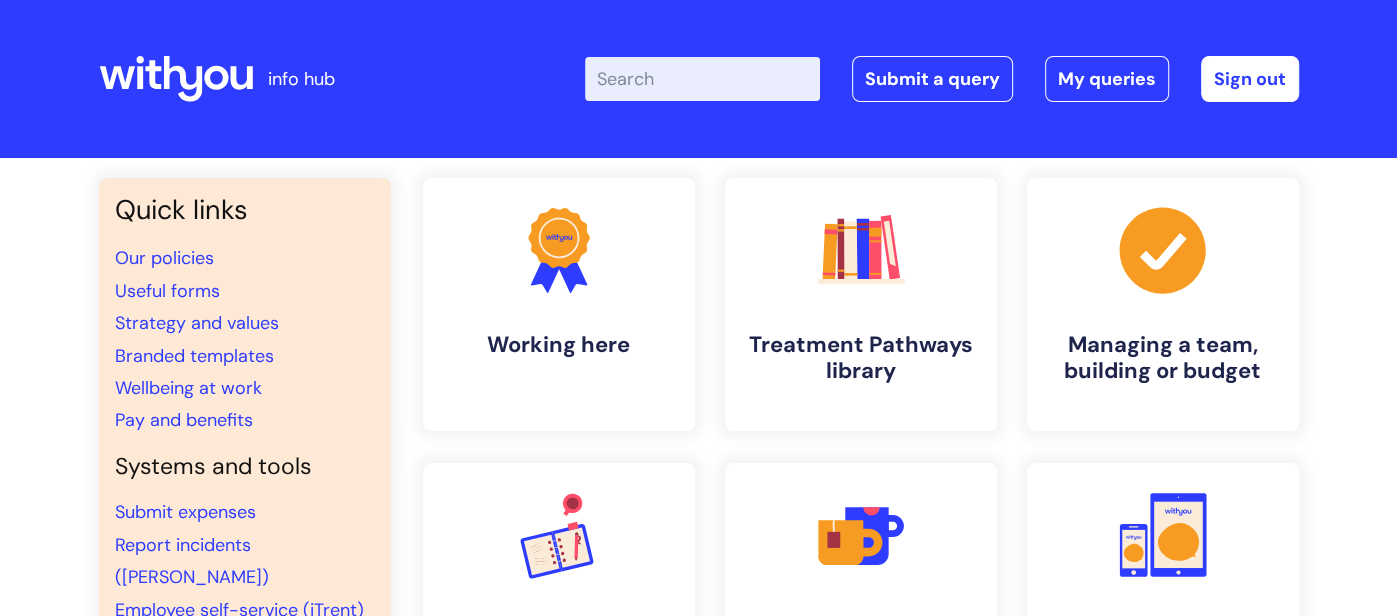 click on "Enter your search term here..." at bounding box center (702, 79) 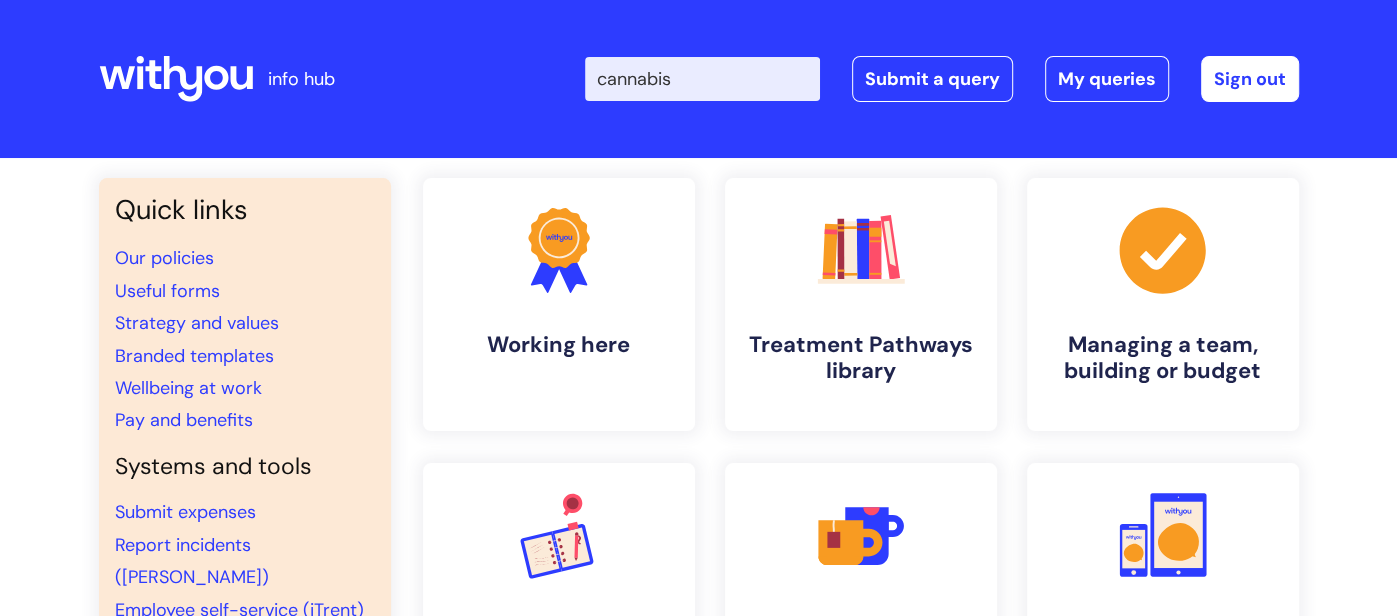 type on "cannabis" 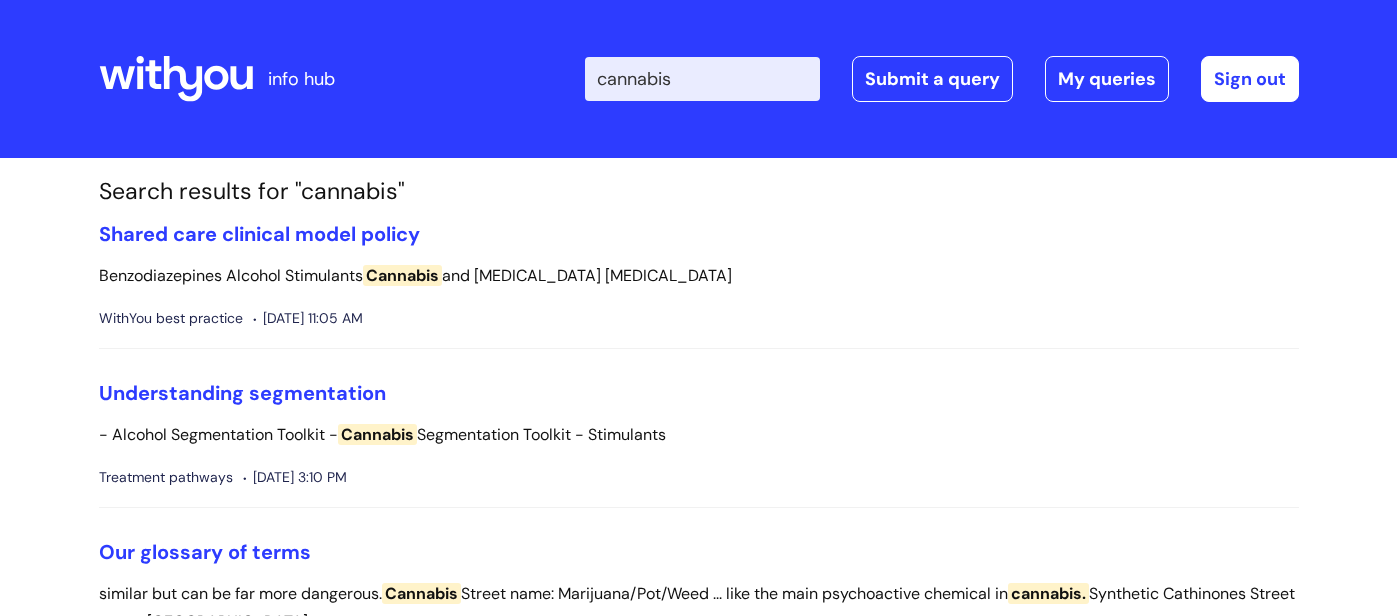 scroll, scrollTop: 0, scrollLeft: 0, axis: both 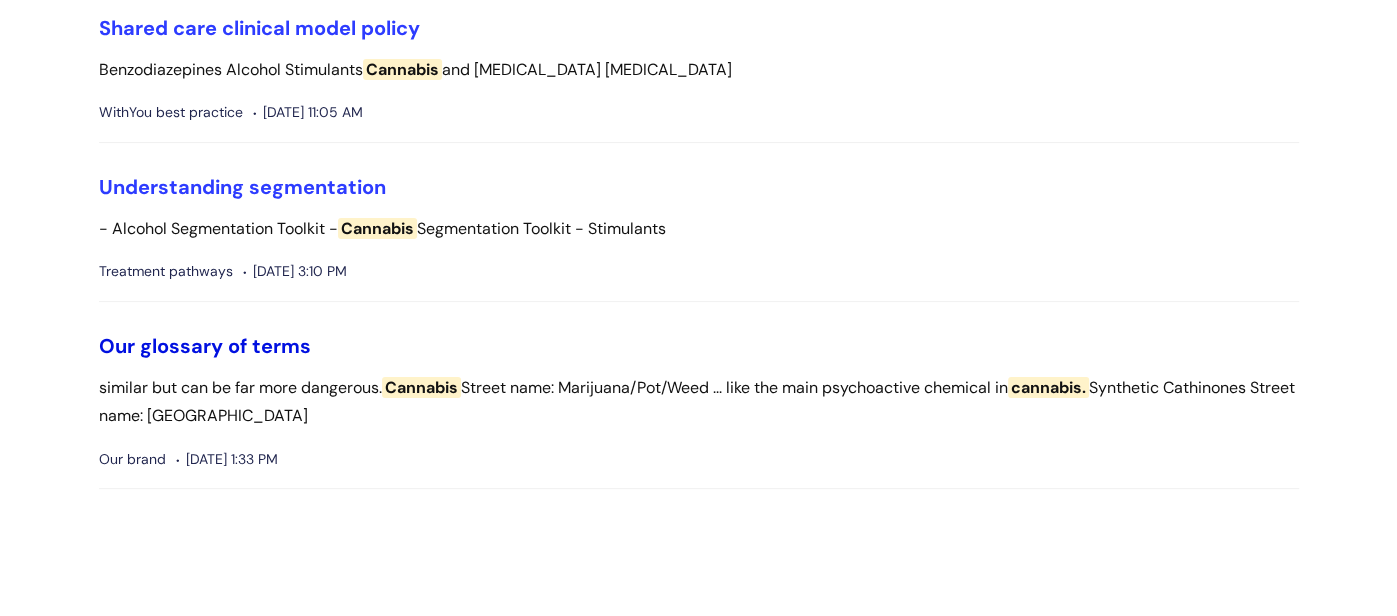 click on "Our glossary of terms" at bounding box center (205, 346) 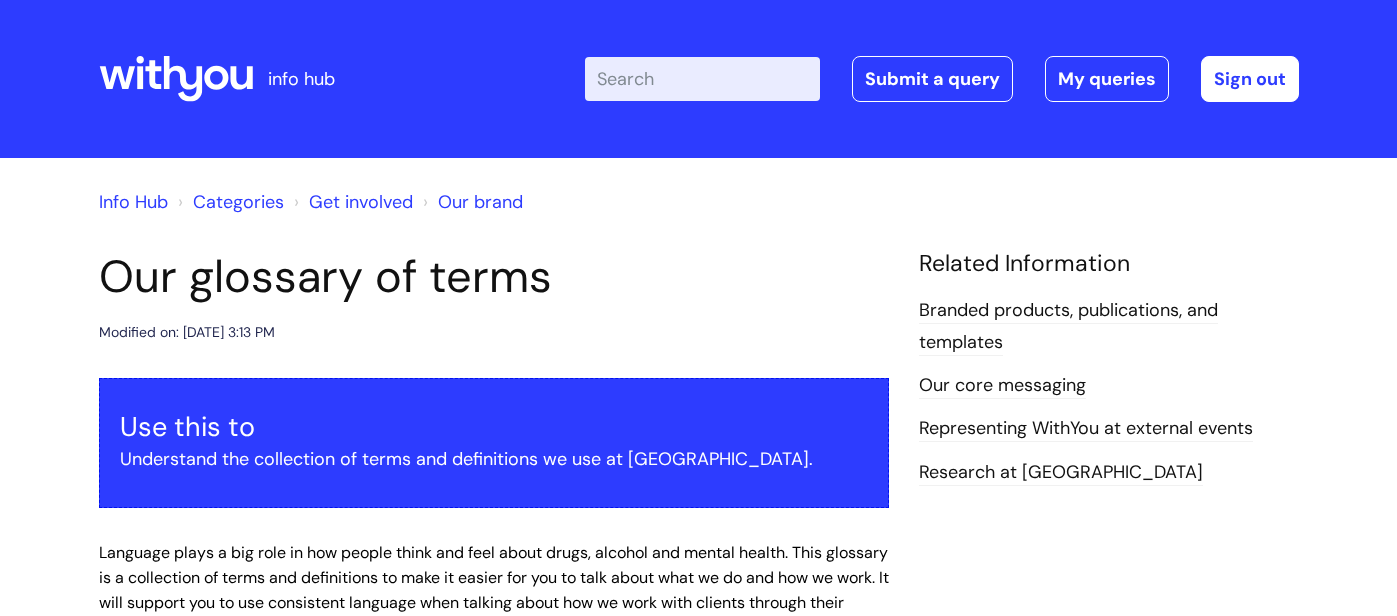 scroll, scrollTop: 0, scrollLeft: 0, axis: both 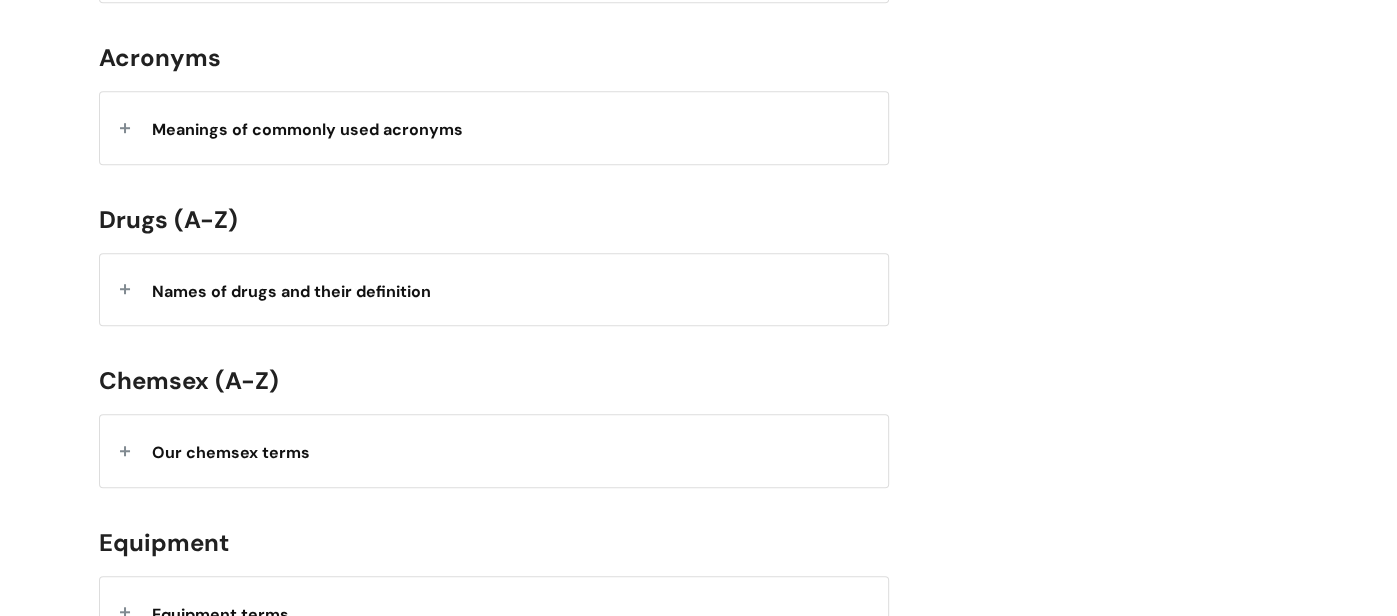 click on "Names of drugs and their definition" at bounding box center [494, 289] 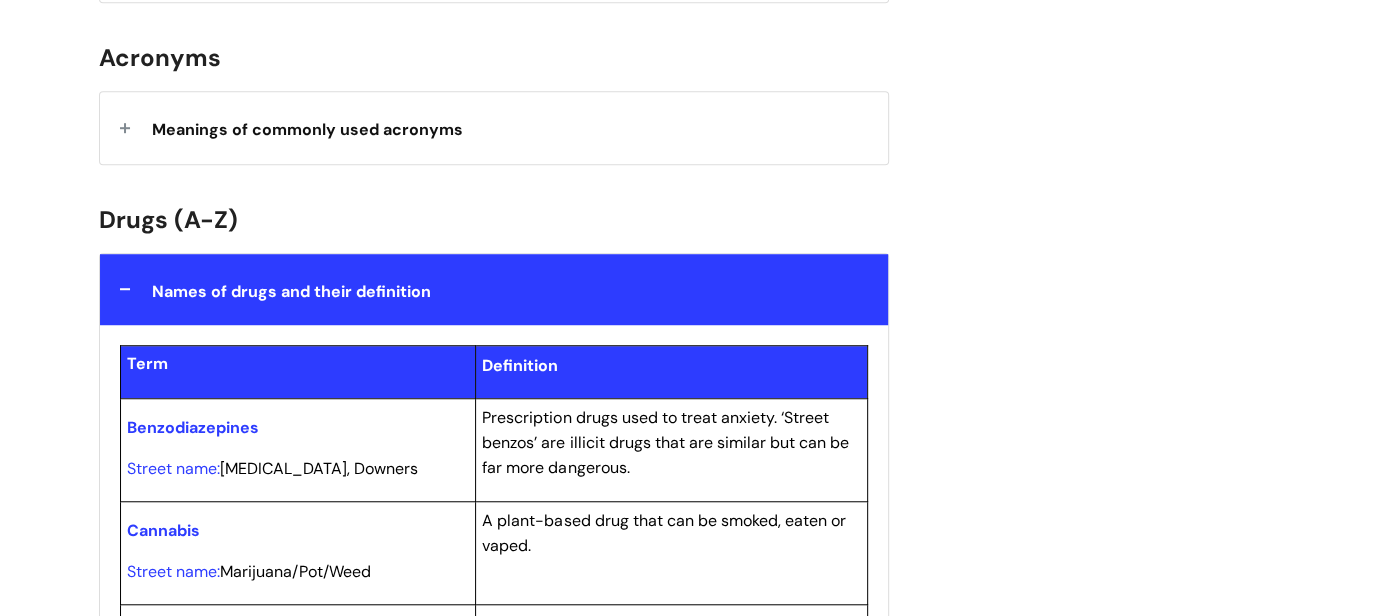 click on "Cannabis" at bounding box center [163, 530] 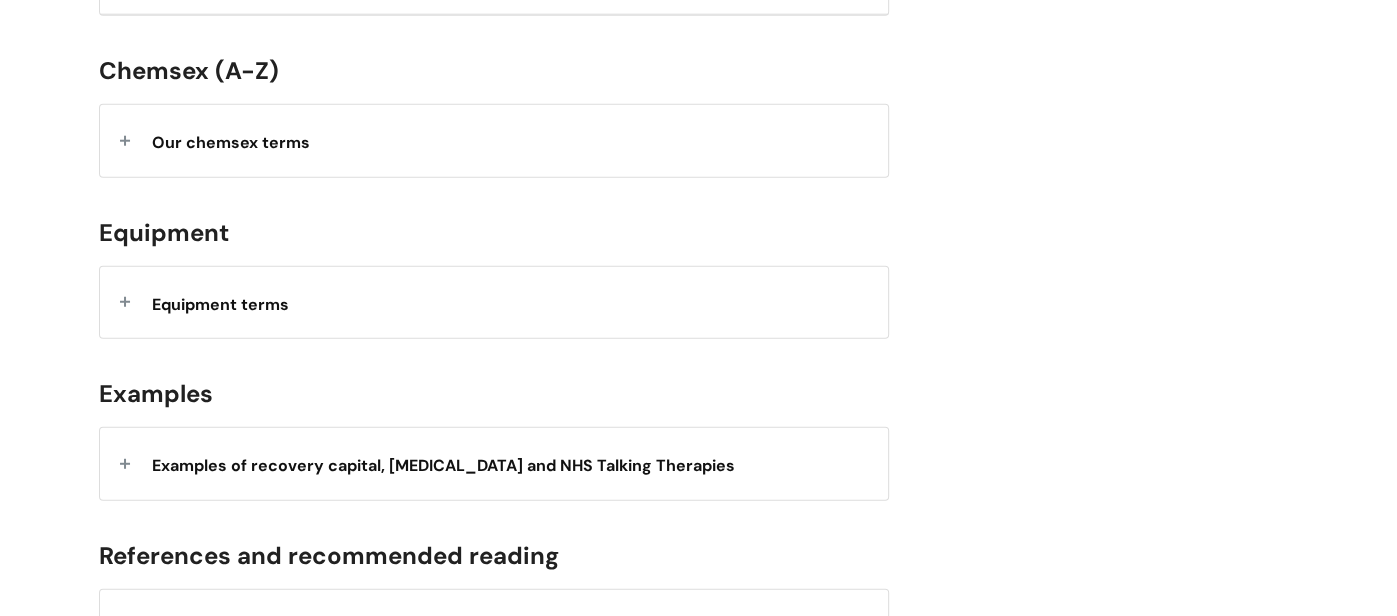scroll, scrollTop: 0, scrollLeft: 0, axis: both 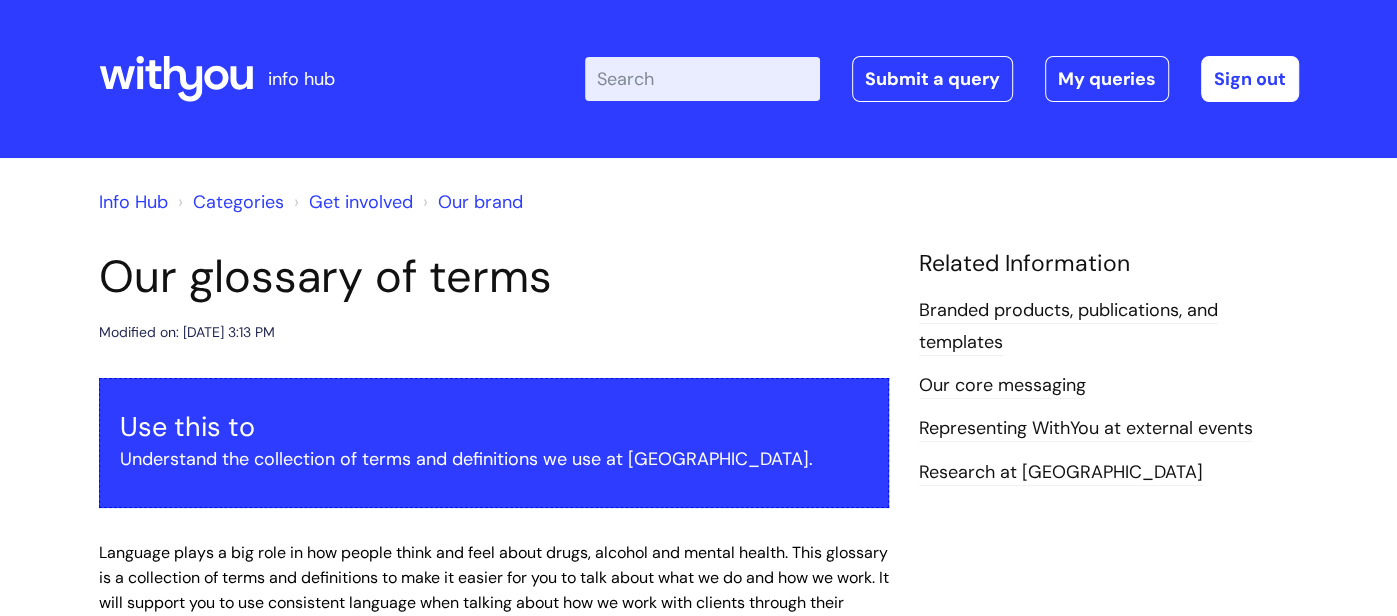 click on "Info Hub" at bounding box center (133, 202) 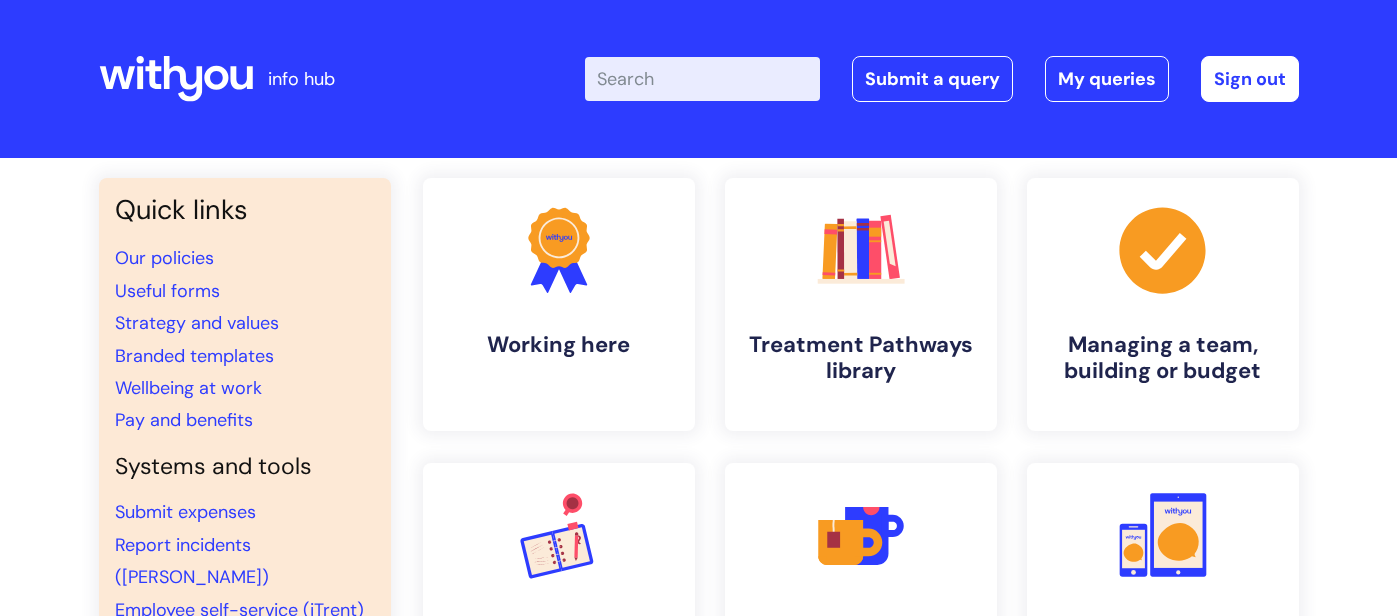 scroll, scrollTop: 0, scrollLeft: 0, axis: both 